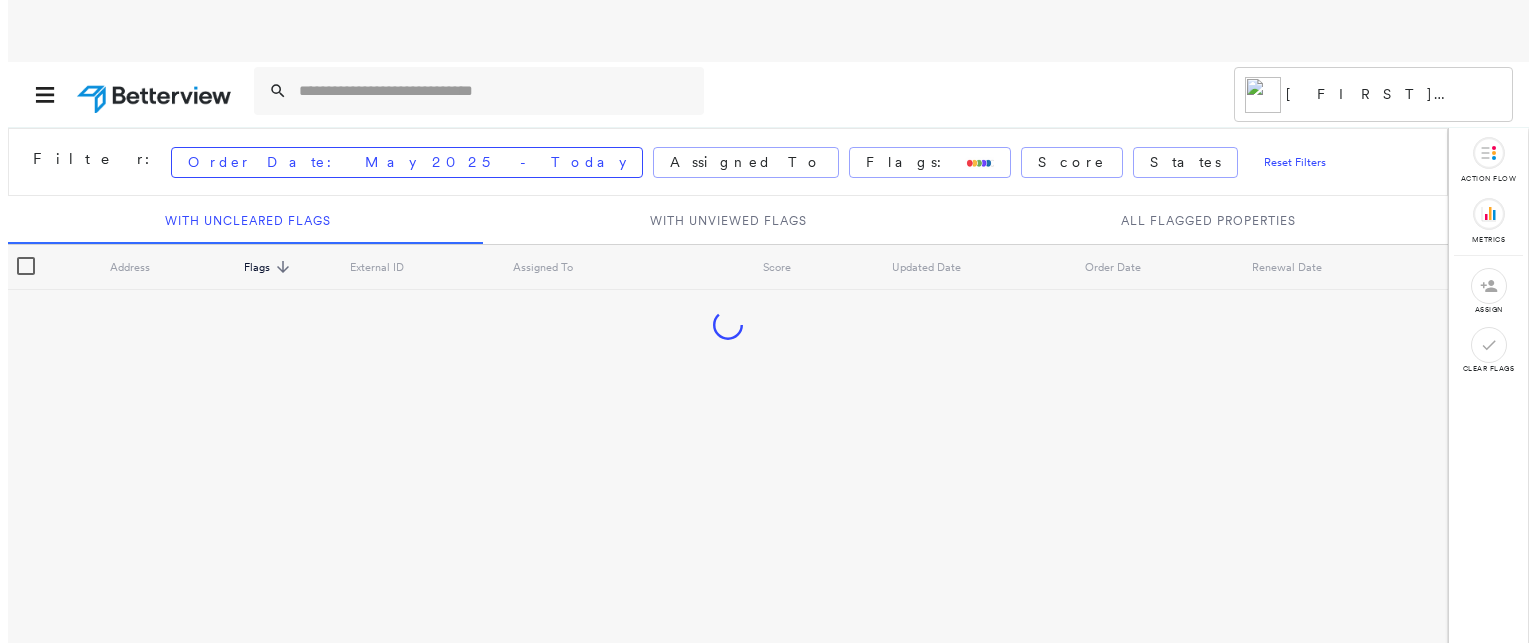 scroll, scrollTop: 0, scrollLeft: 0, axis: both 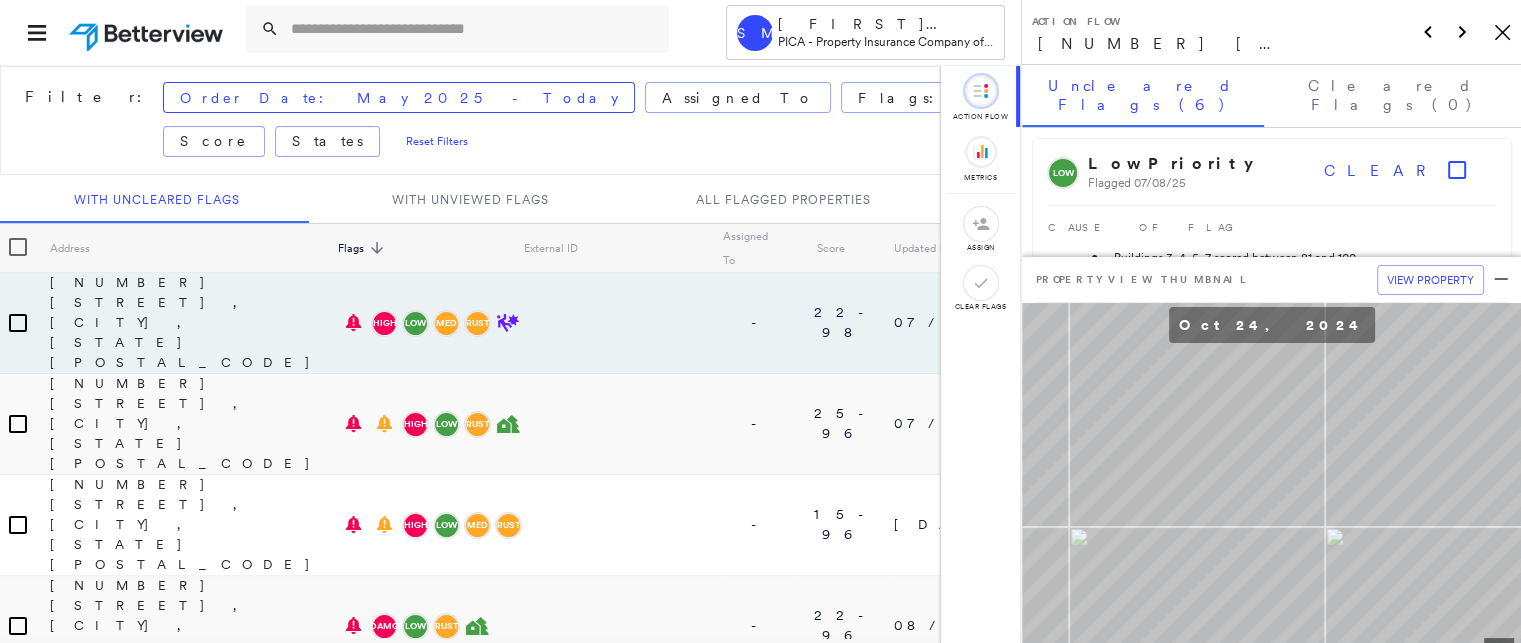 click on "Icon_Closemodal" 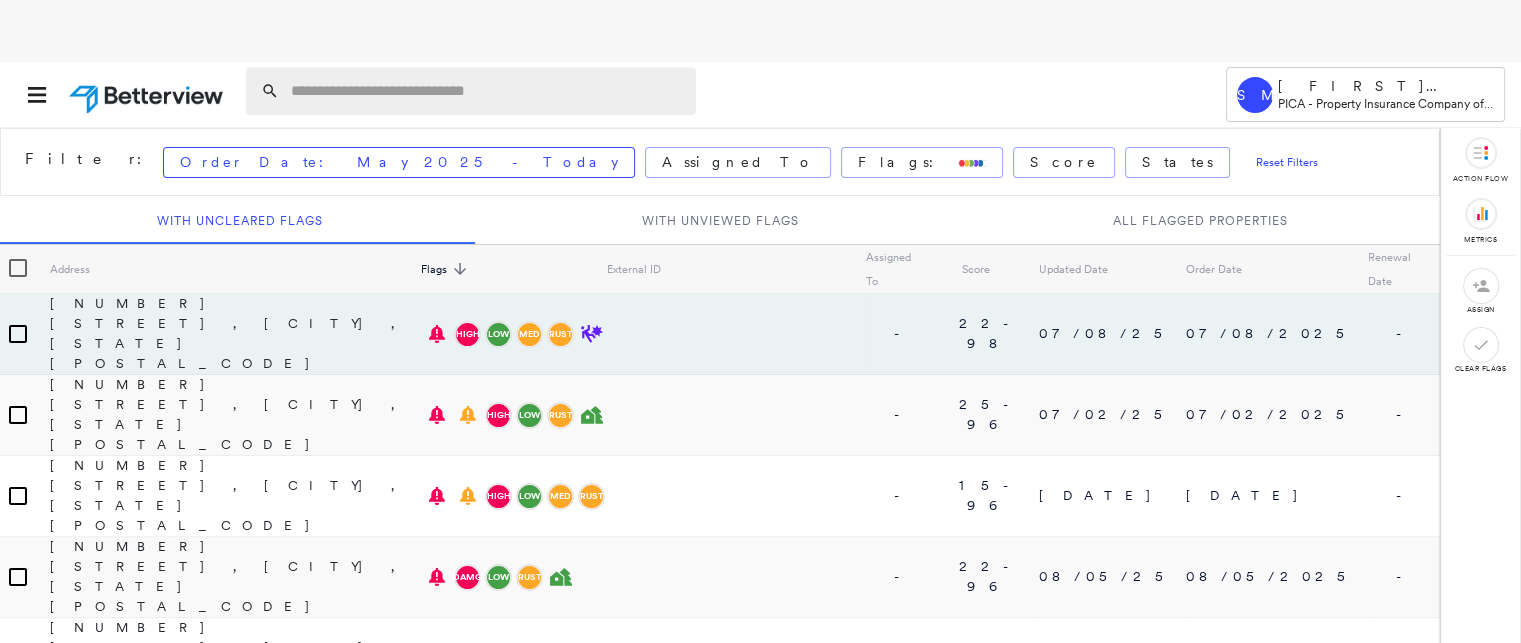 paste on "**********" 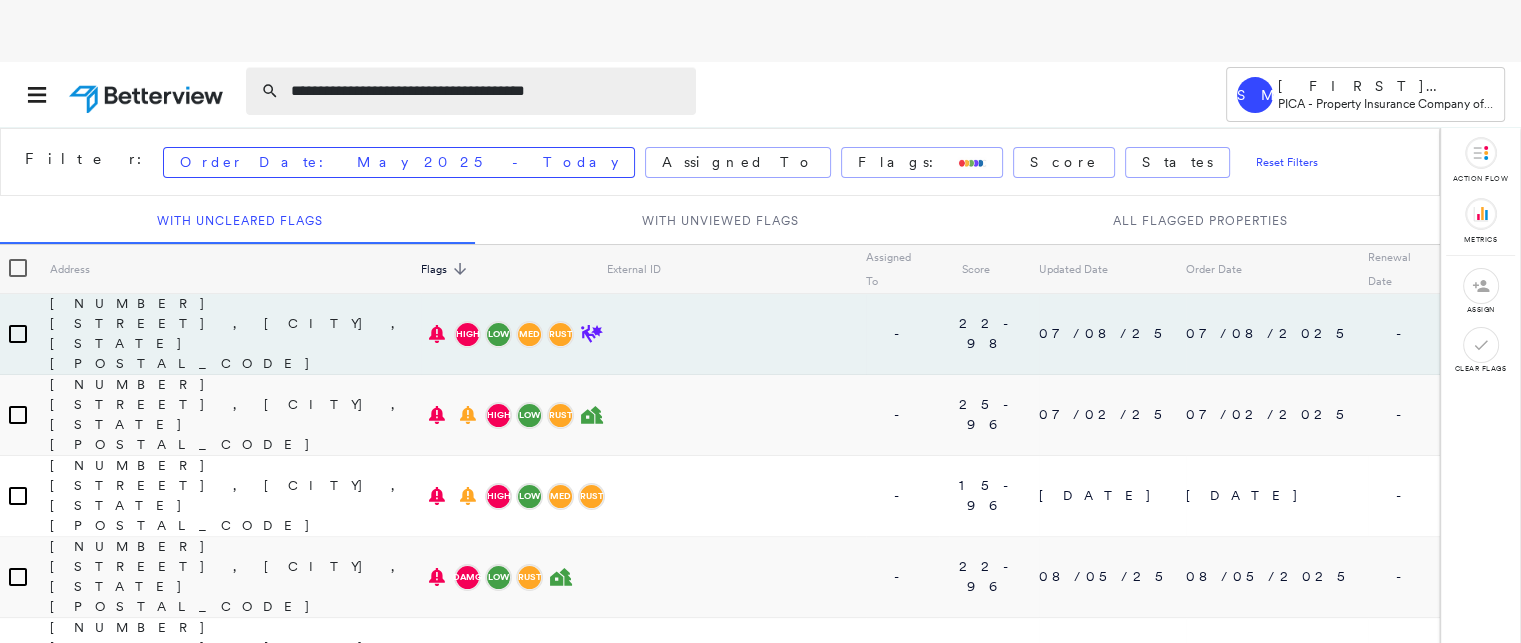 click on "**********" at bounding box center [487, 91] 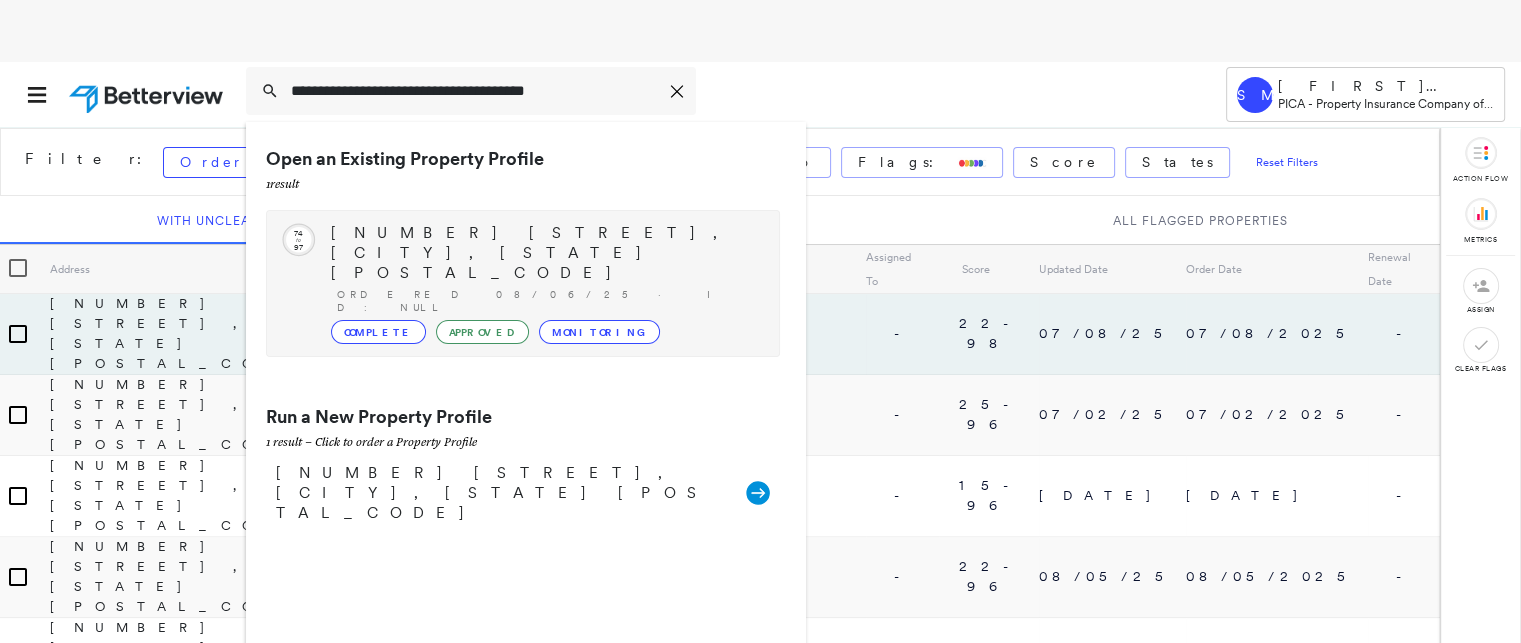 type on "**********" 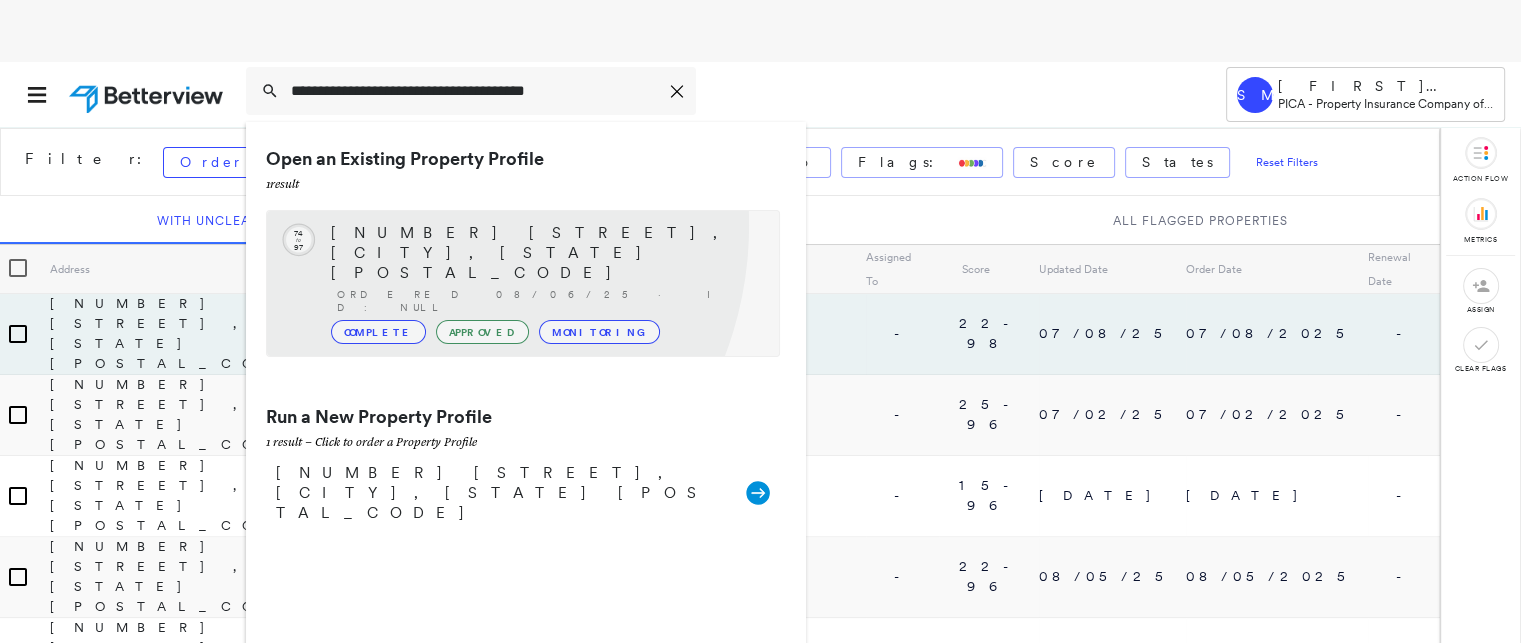 click on "[NUMBER] [STREET], [CITY], [STATE] [POSTAL_CODE]" at bounding box center (545, 253) 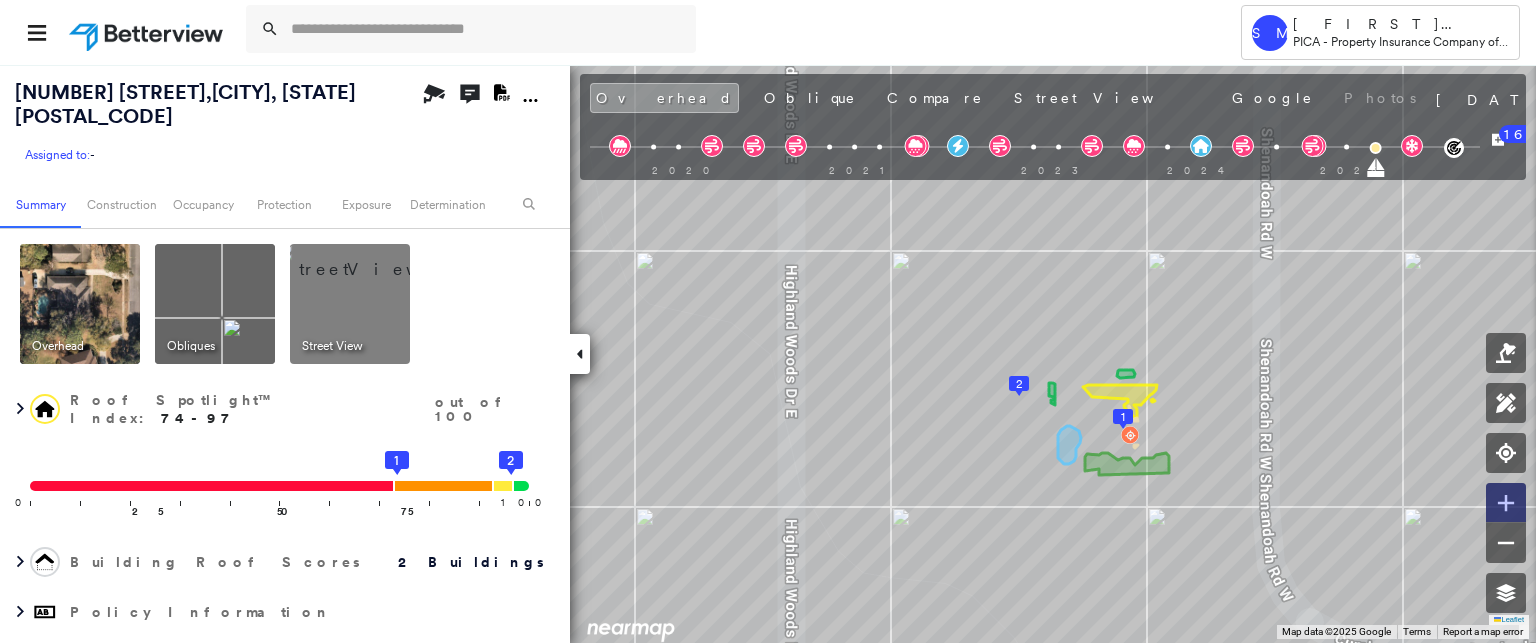 click at bounding box center (1506, 503) 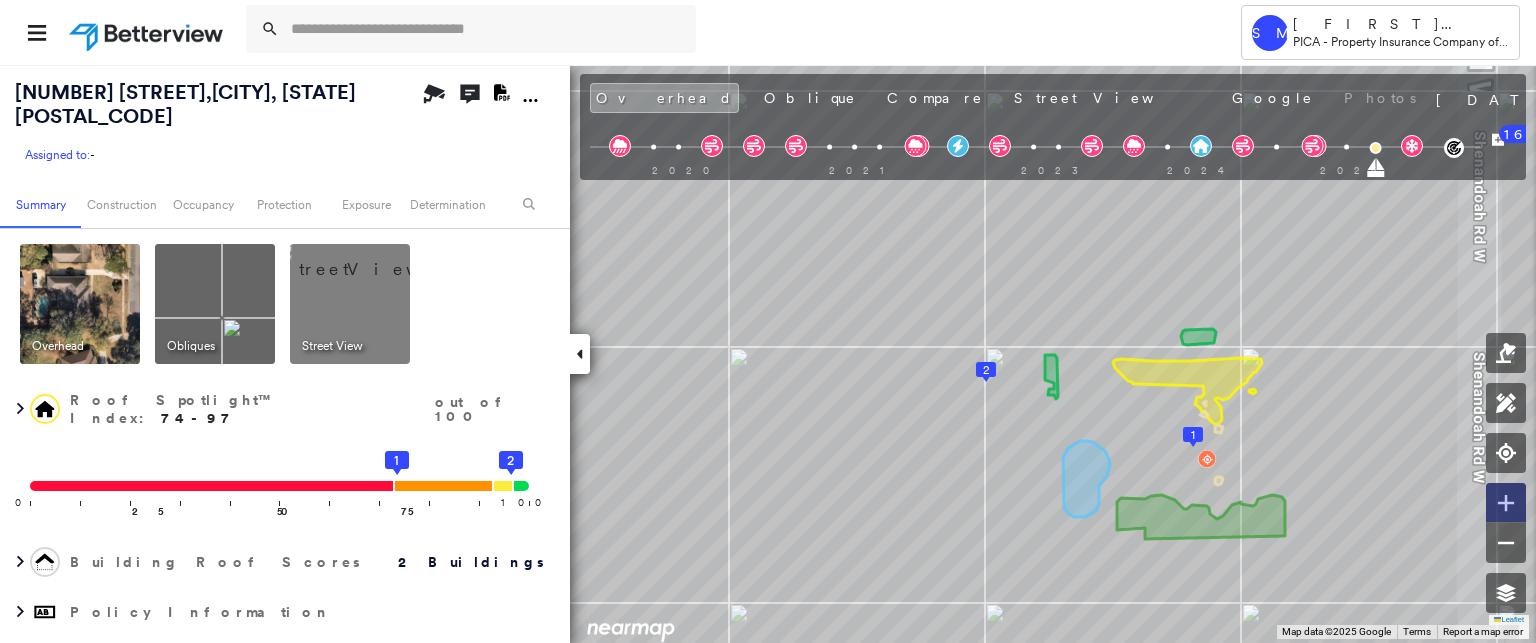 click at bounding box center [1506, 503] 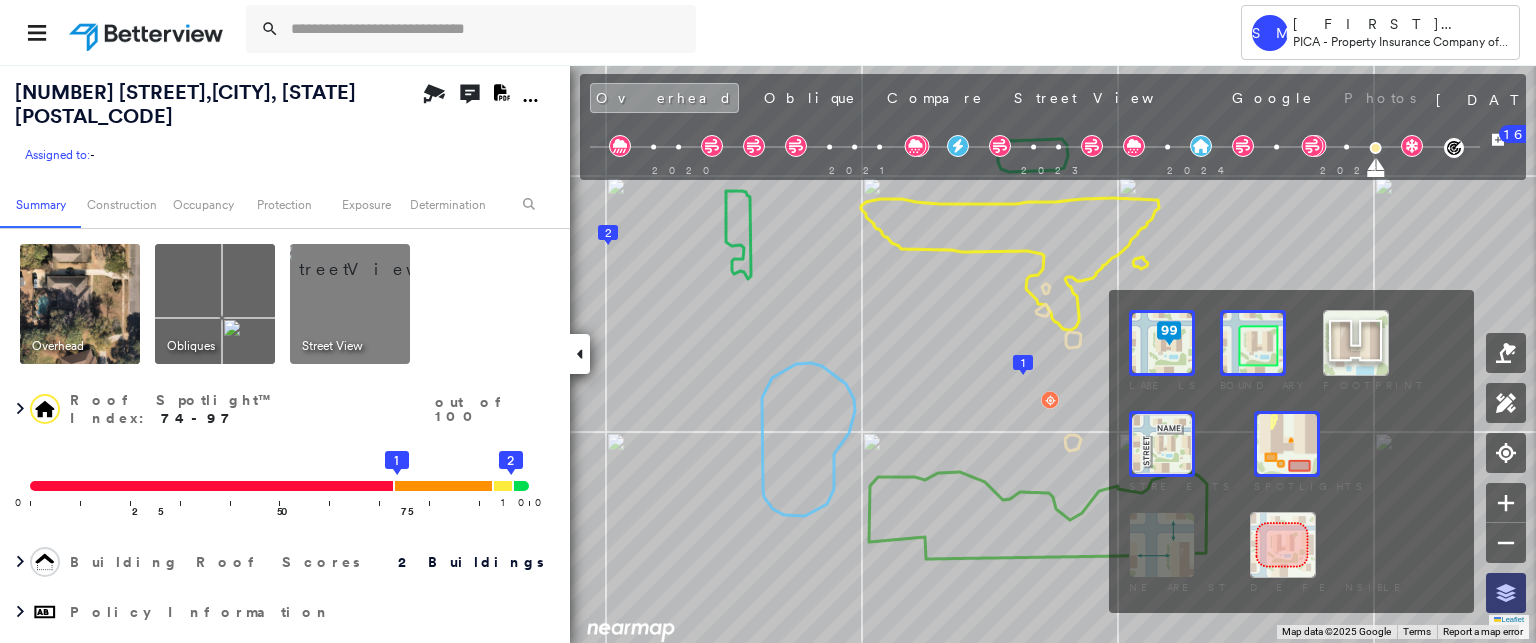 click 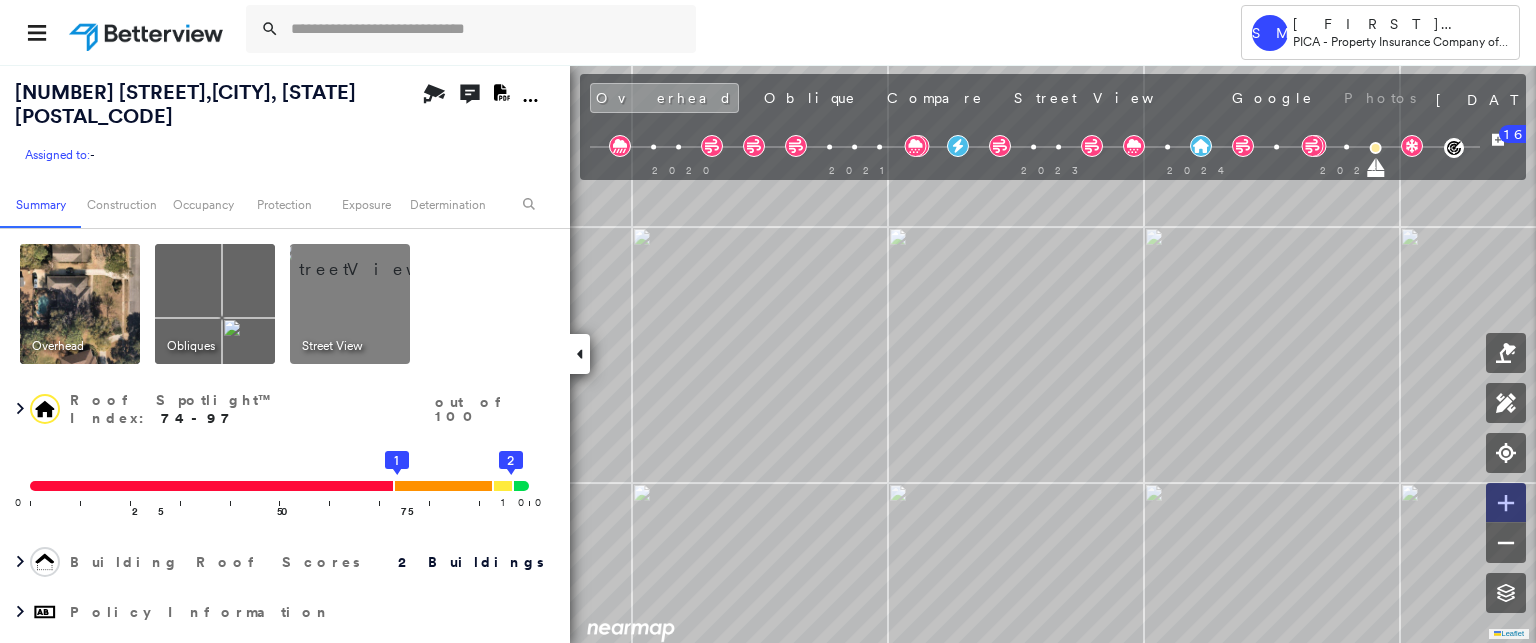 click 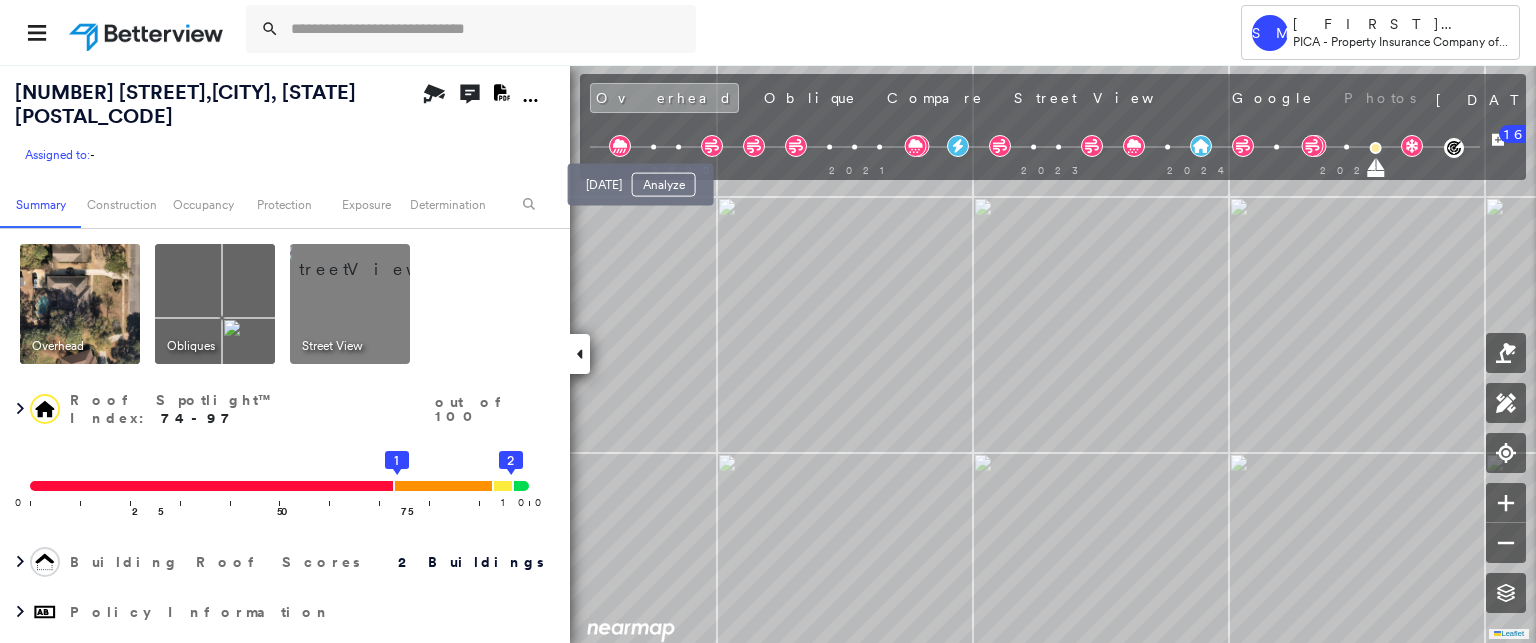 click at bounding box center (653, 147) 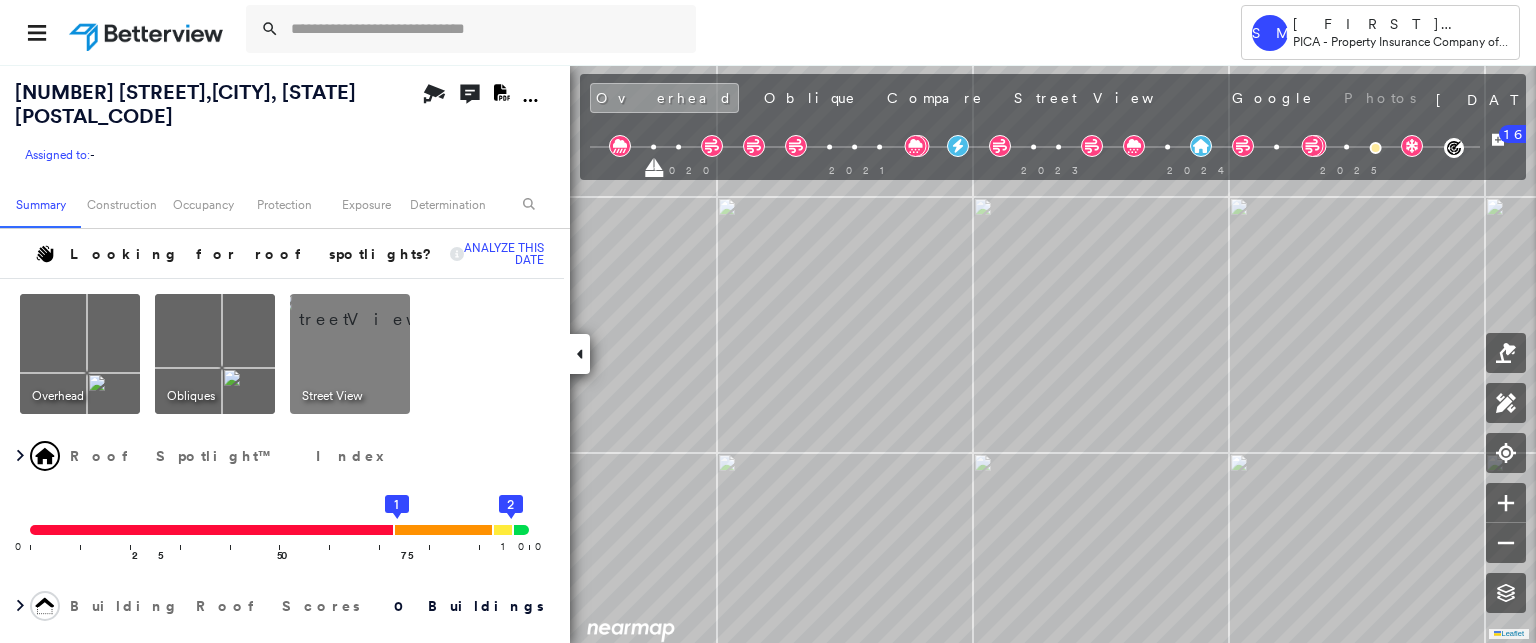 click 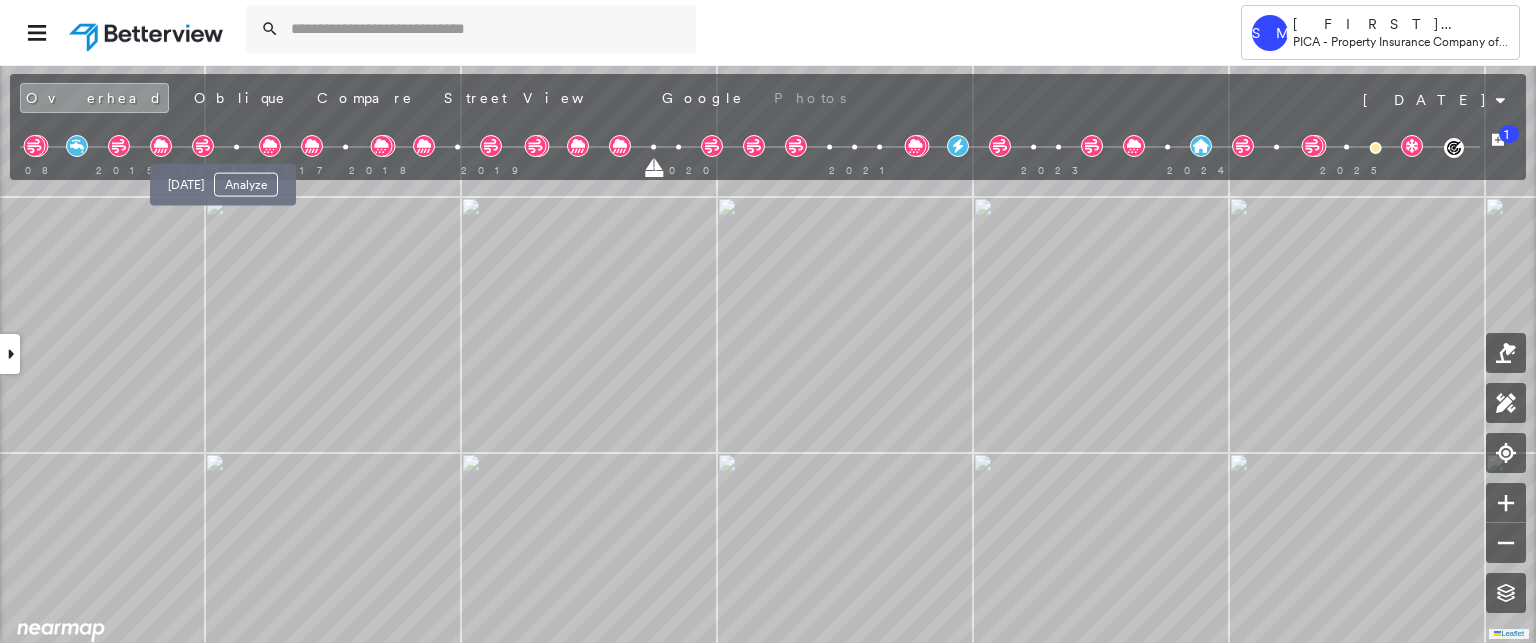click at bounding box center (236, 147) 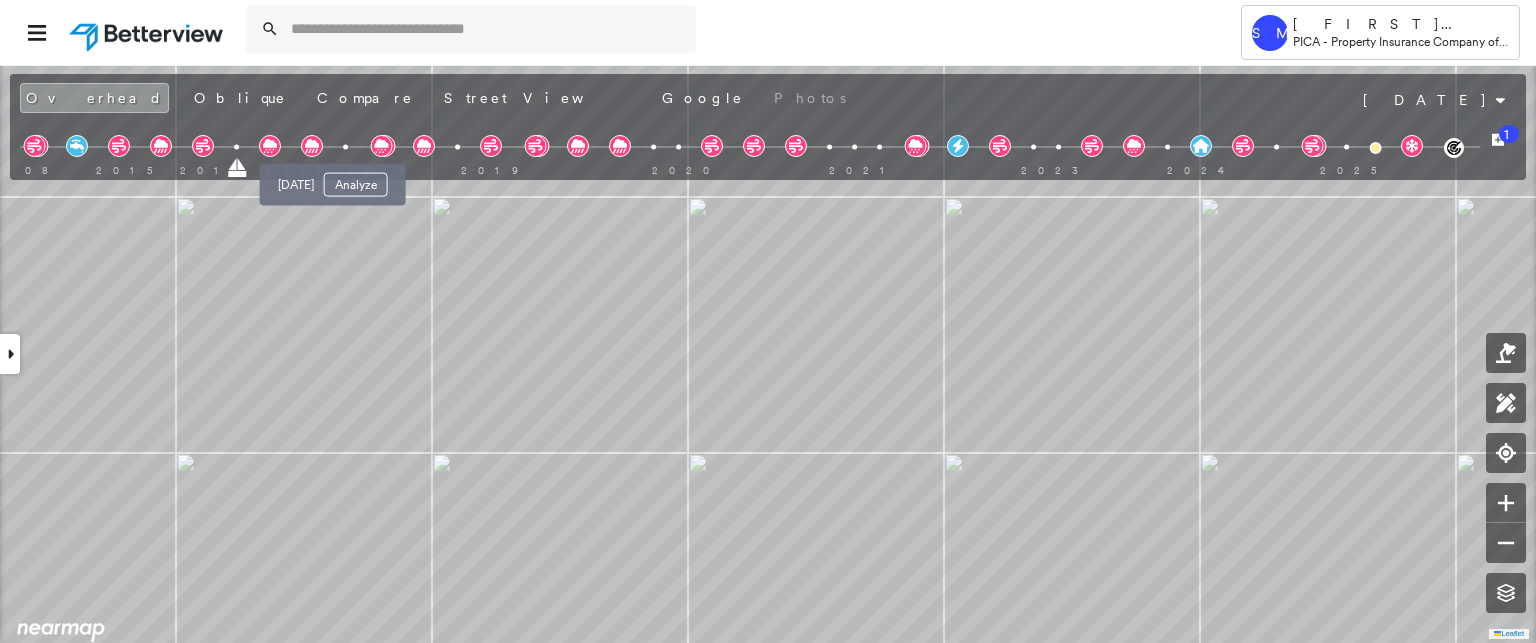 click at bounding box center (345, 147) 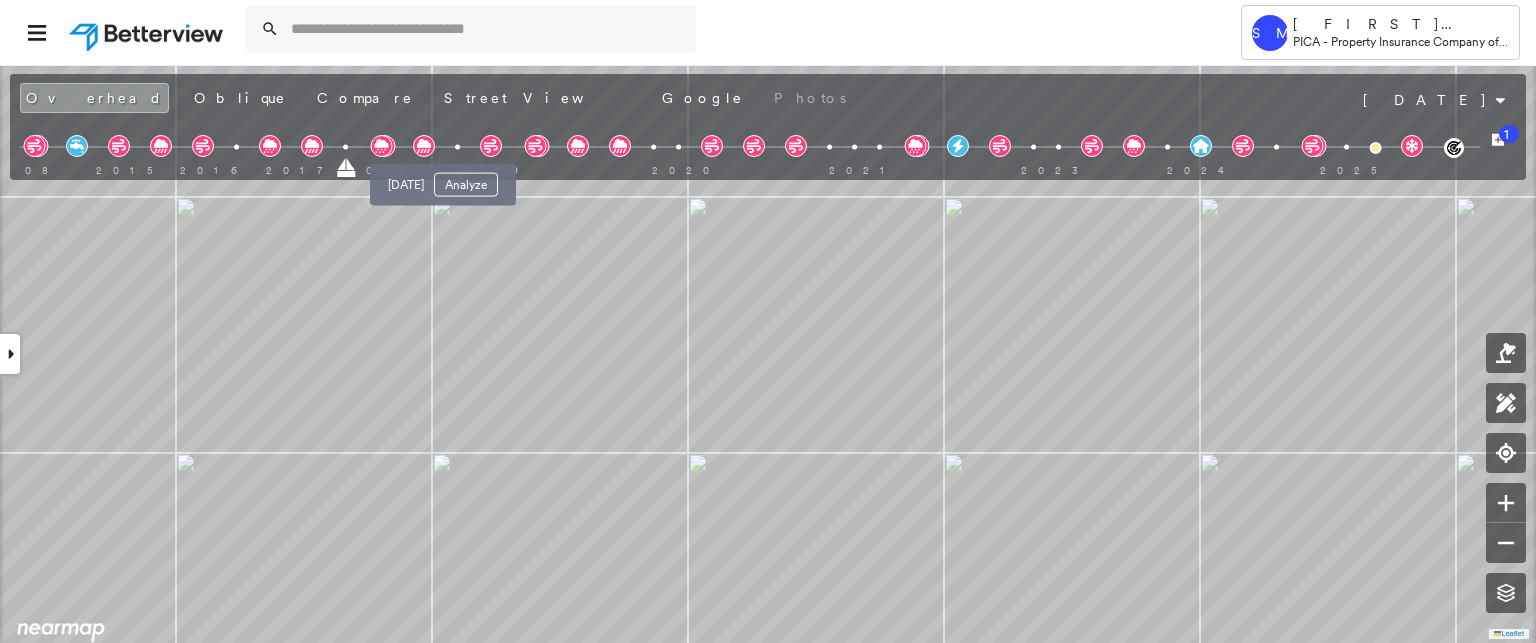 click on "[DATE] Analyze" at bounding box center [443, 179] 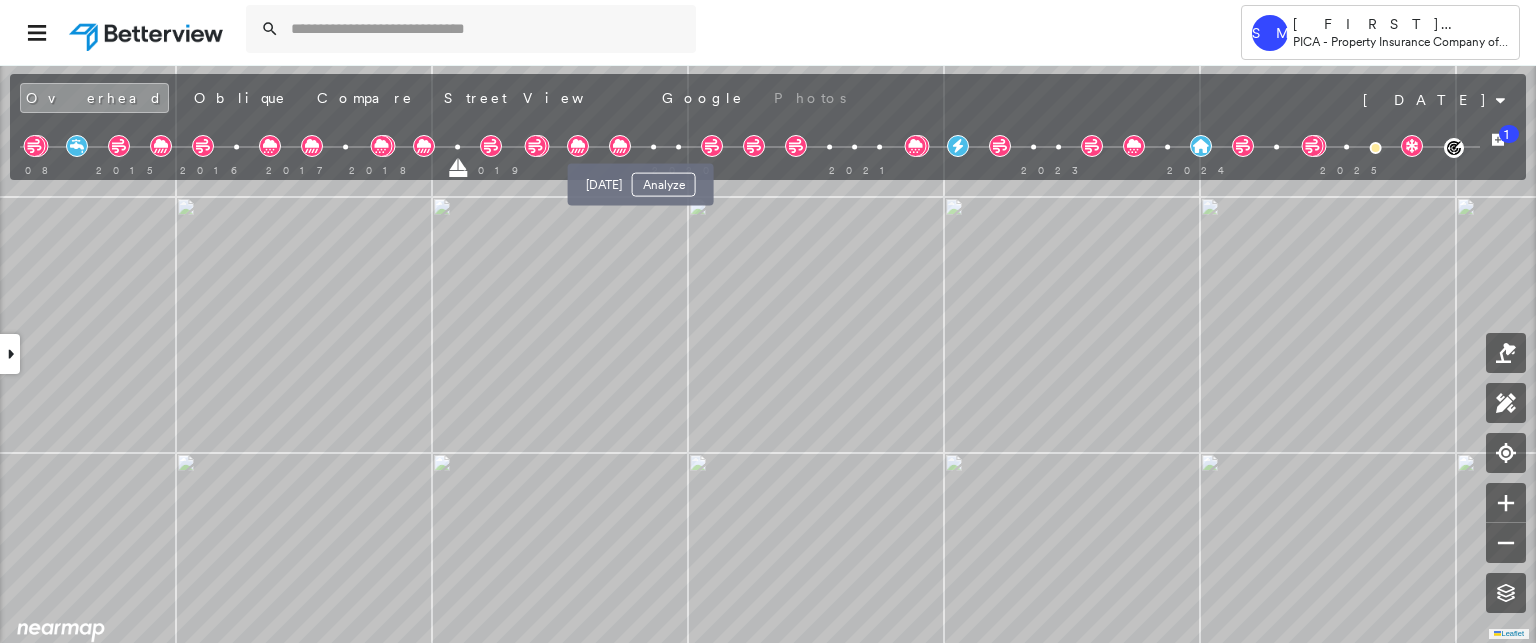 click at bounding box center [653, 147] 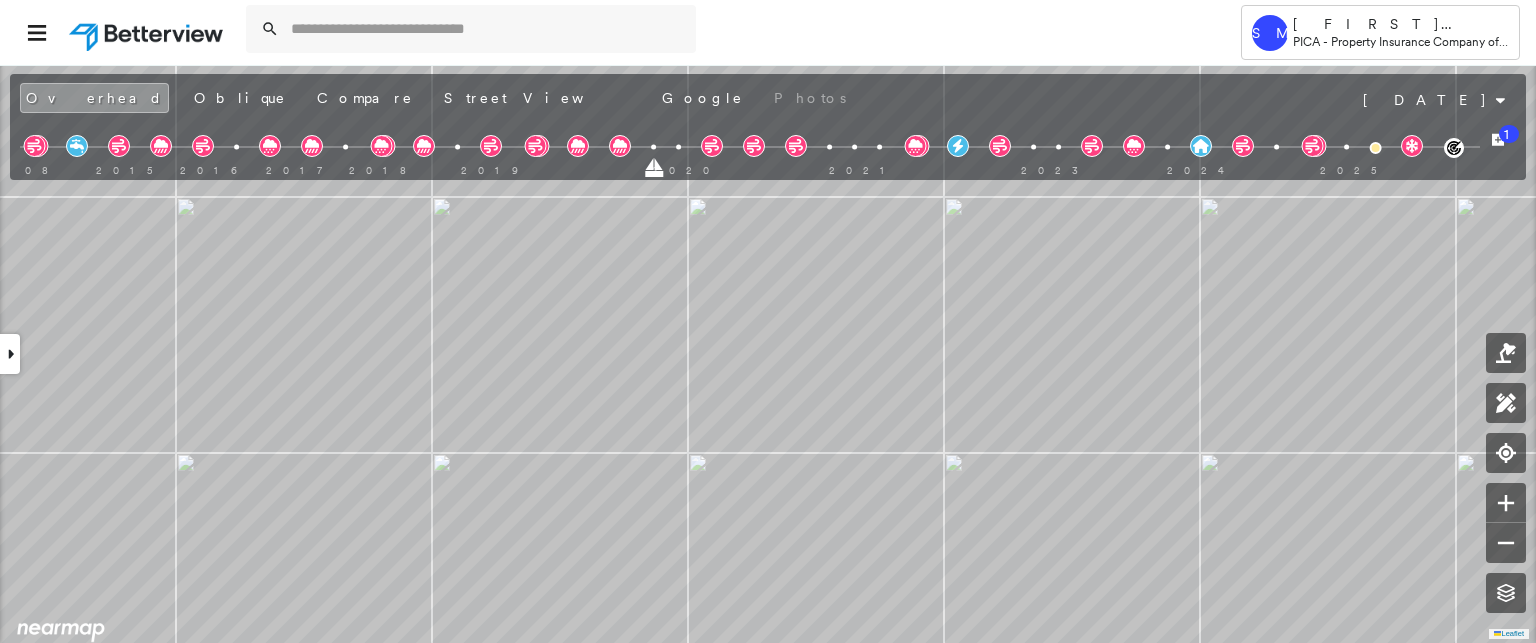 click at bounding box center [10, 354] 